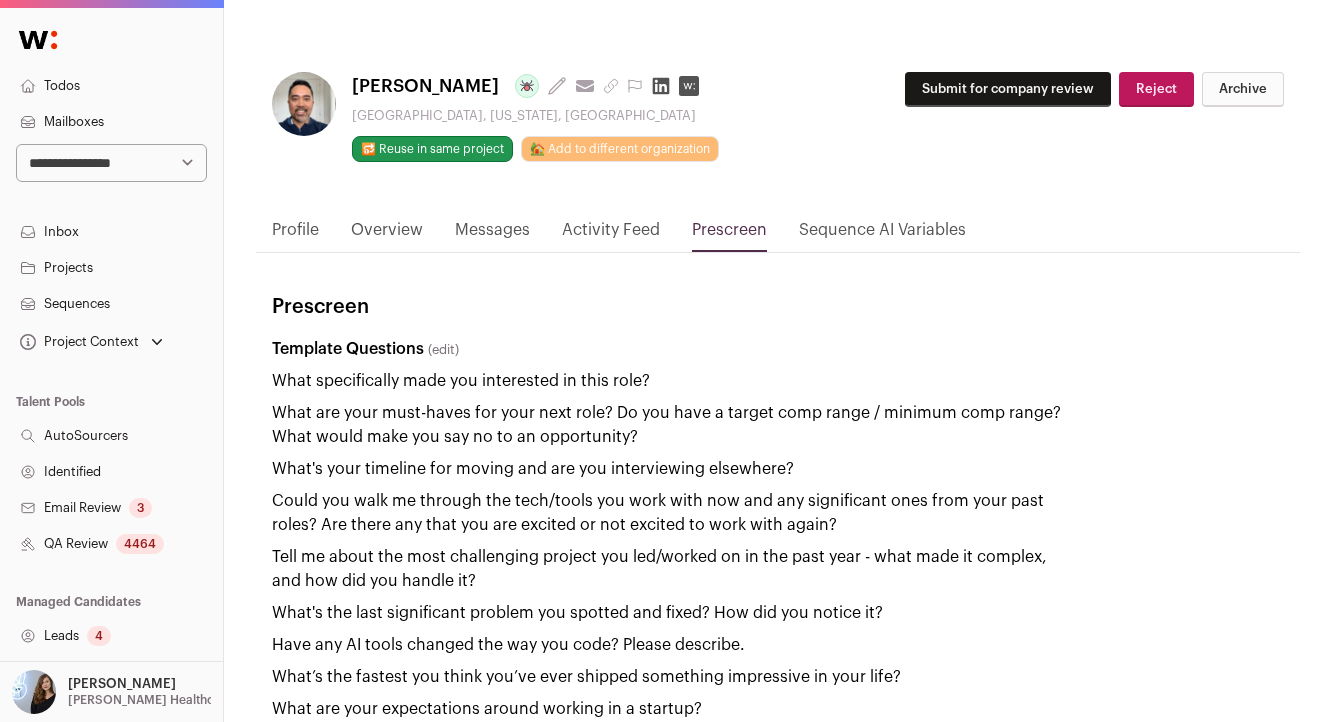 scroll, scrollTop: 8, scrollLeft: 0, axis: vertical 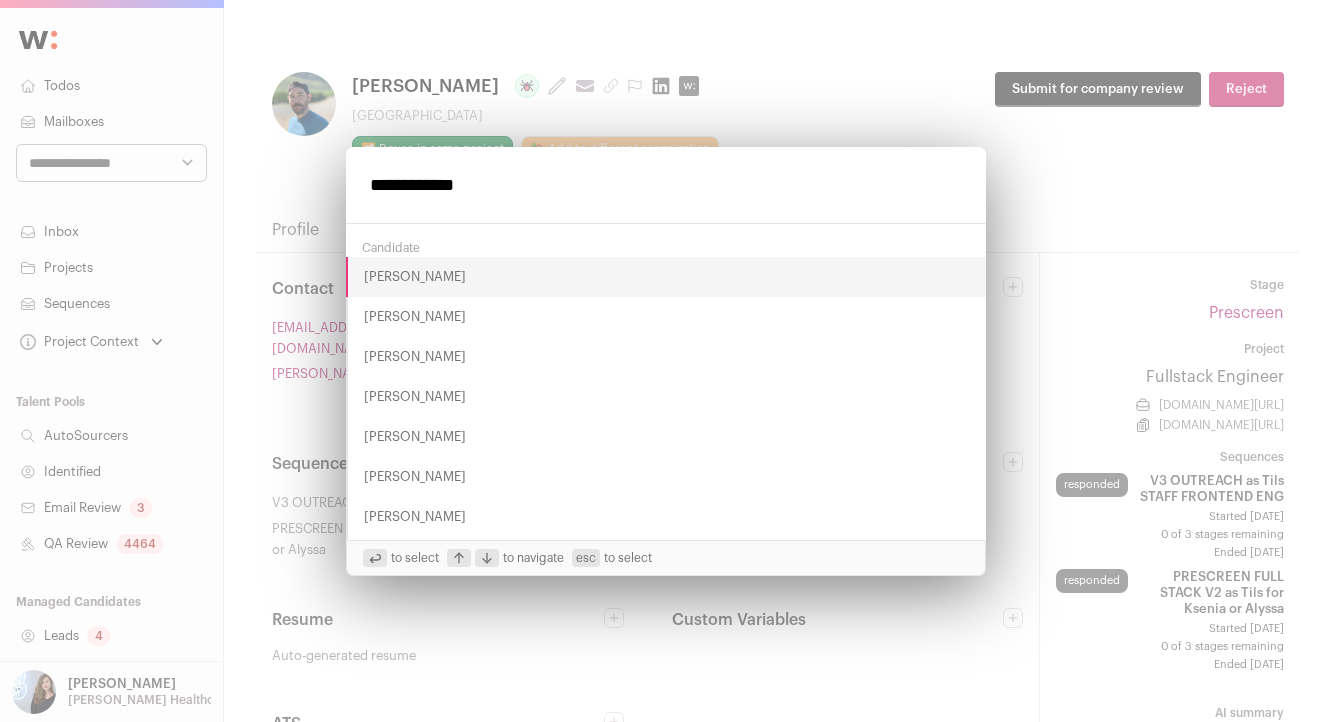type on "**********" 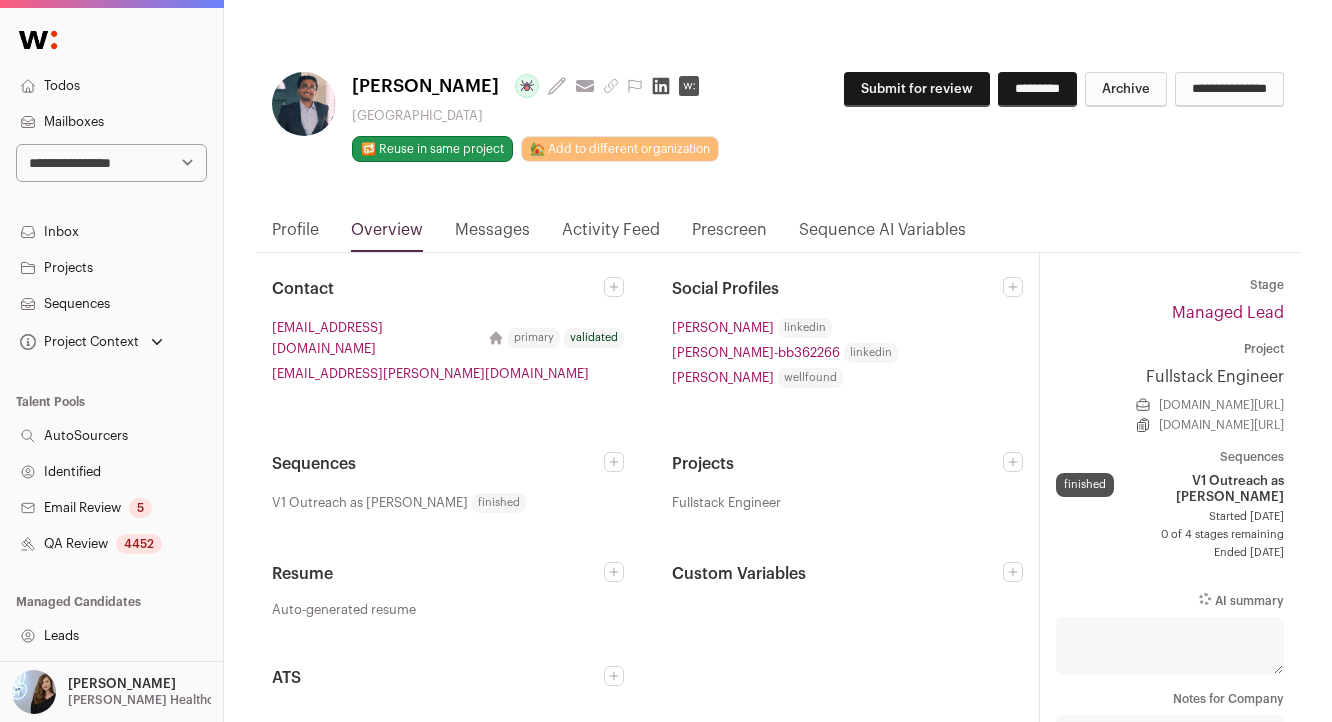 scroll, scrollTop: 0, scrollLeft: 0, axis: both 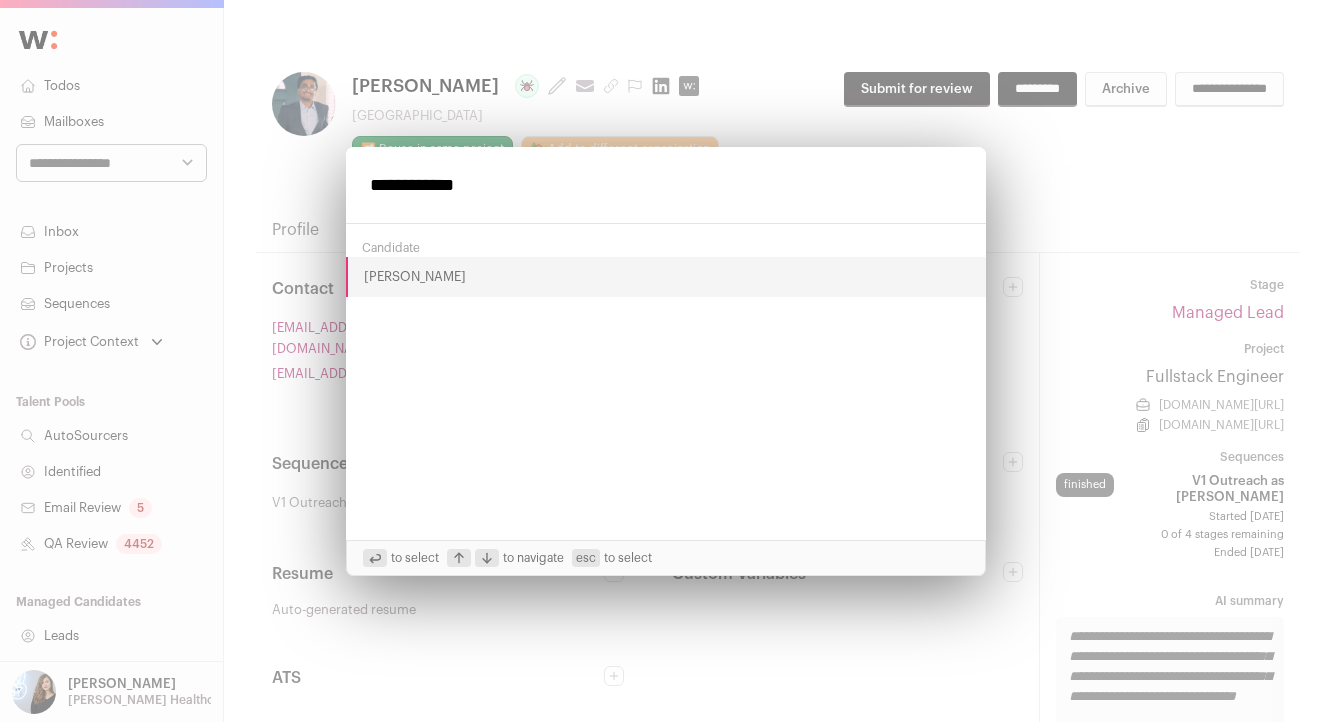 type on "**********" 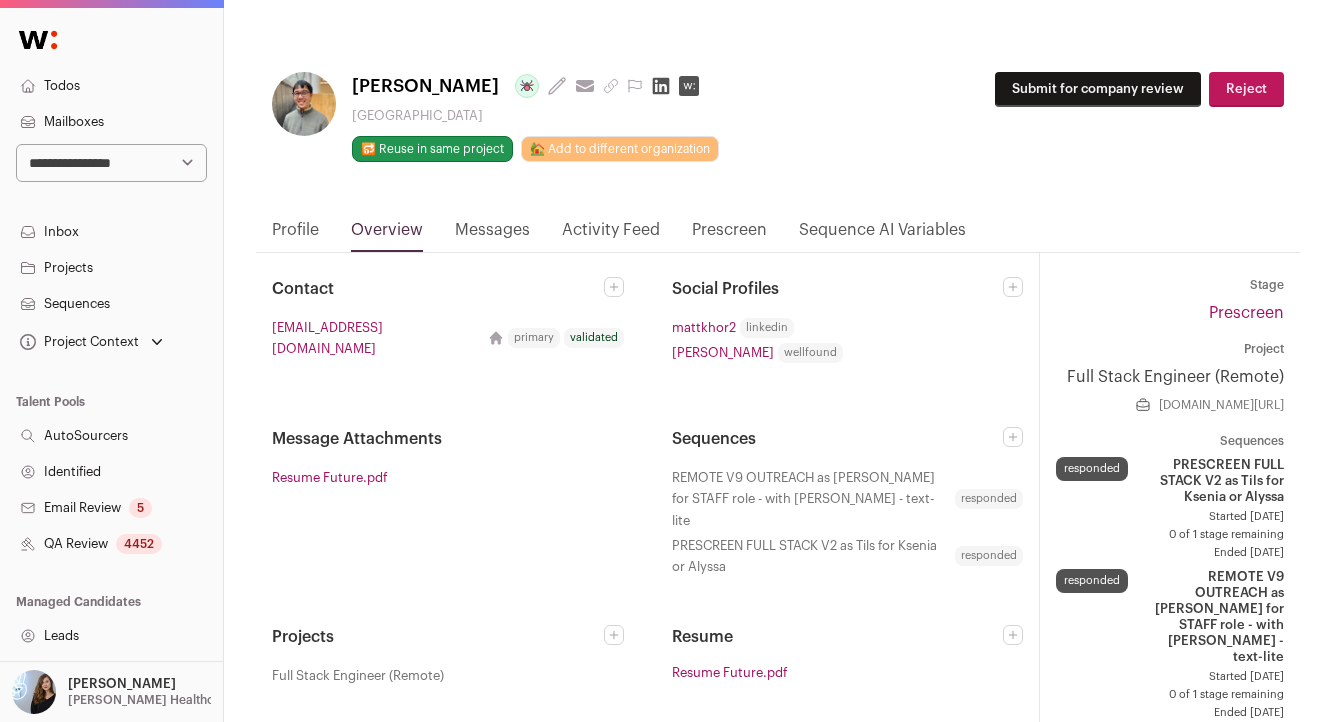 click on "Prescreen" at bounding box center (729, 235) 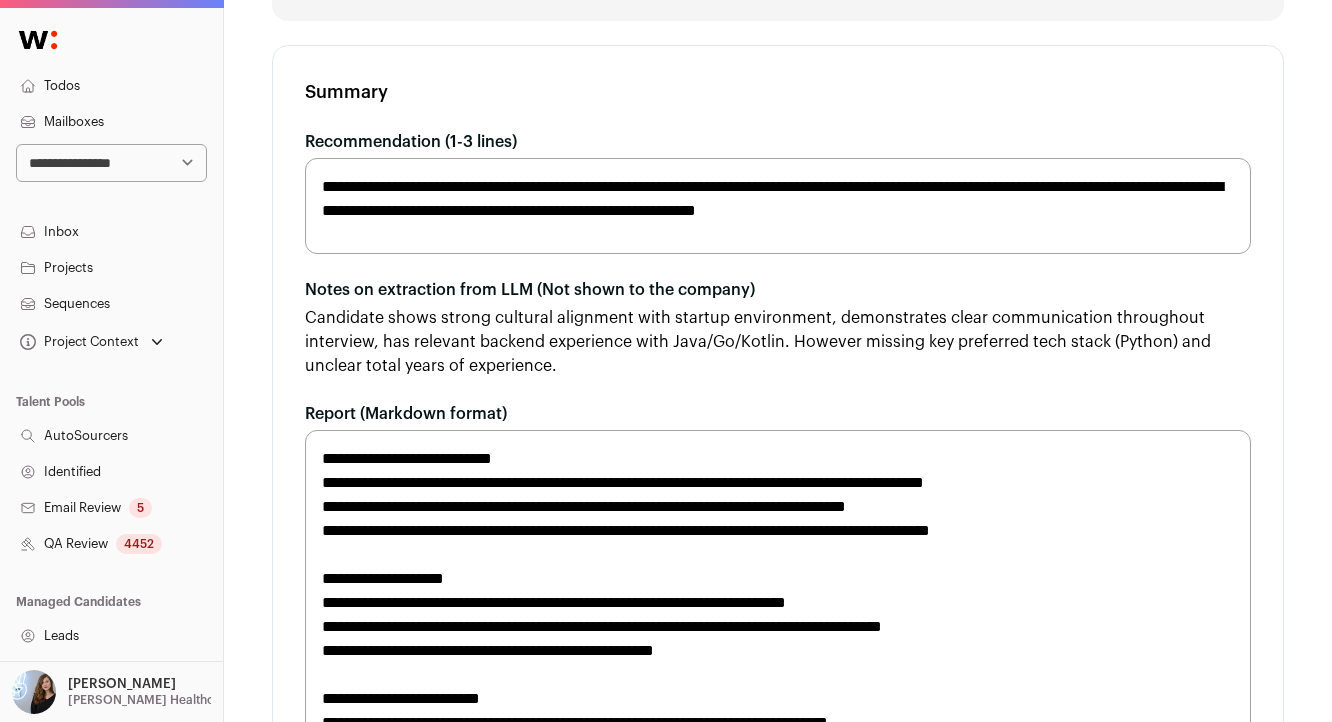 scroll, scrollTop: 1325, scrollLeft: 0, axis: vertical 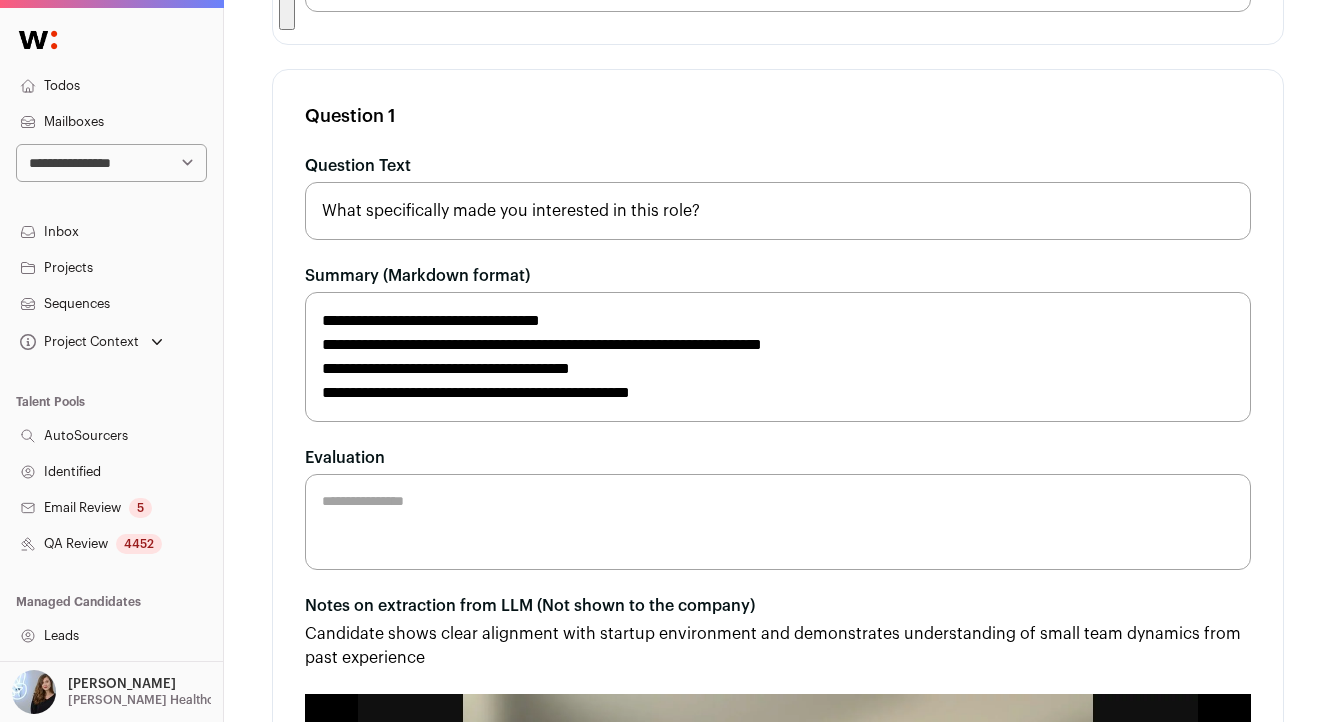 drag, startPoint x: 327, startPoint y: 463, endPoint x: 1134, endPoint y: 45, distance: 908.83057 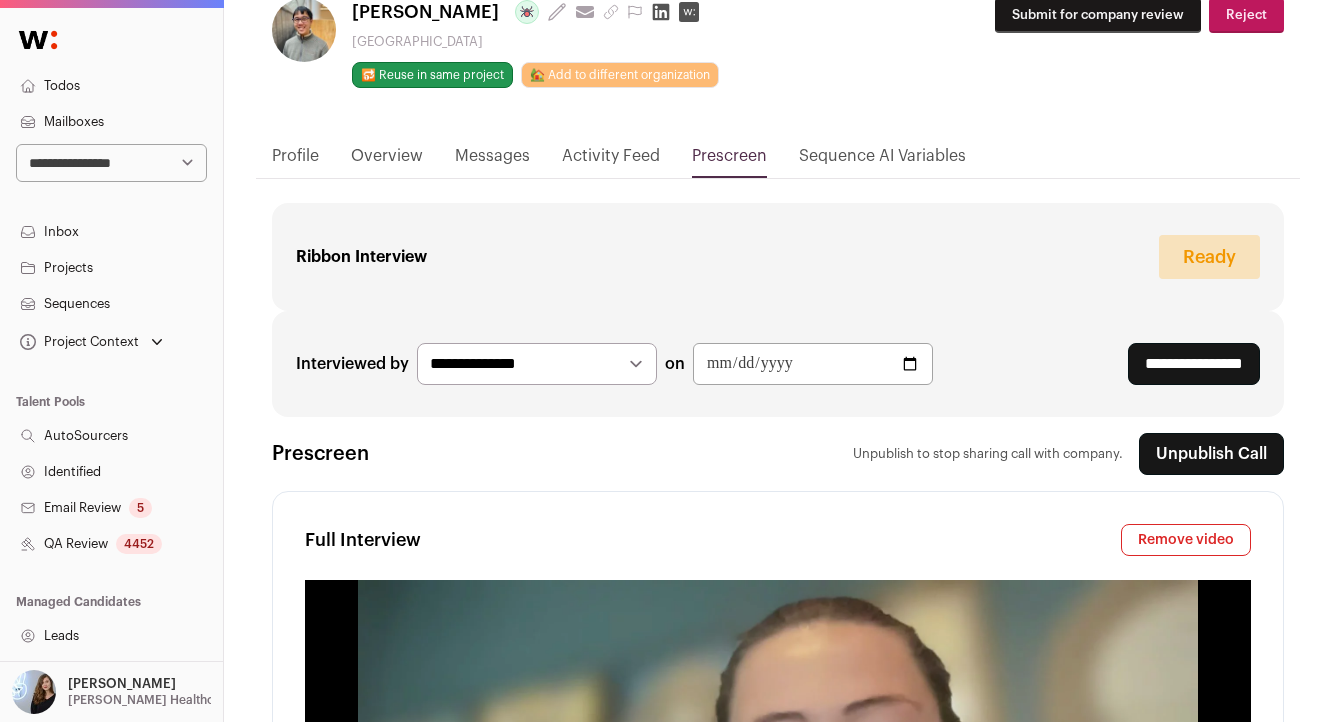 scroll, scrollTop: 23, scrollLeft: 0, axis: vertical 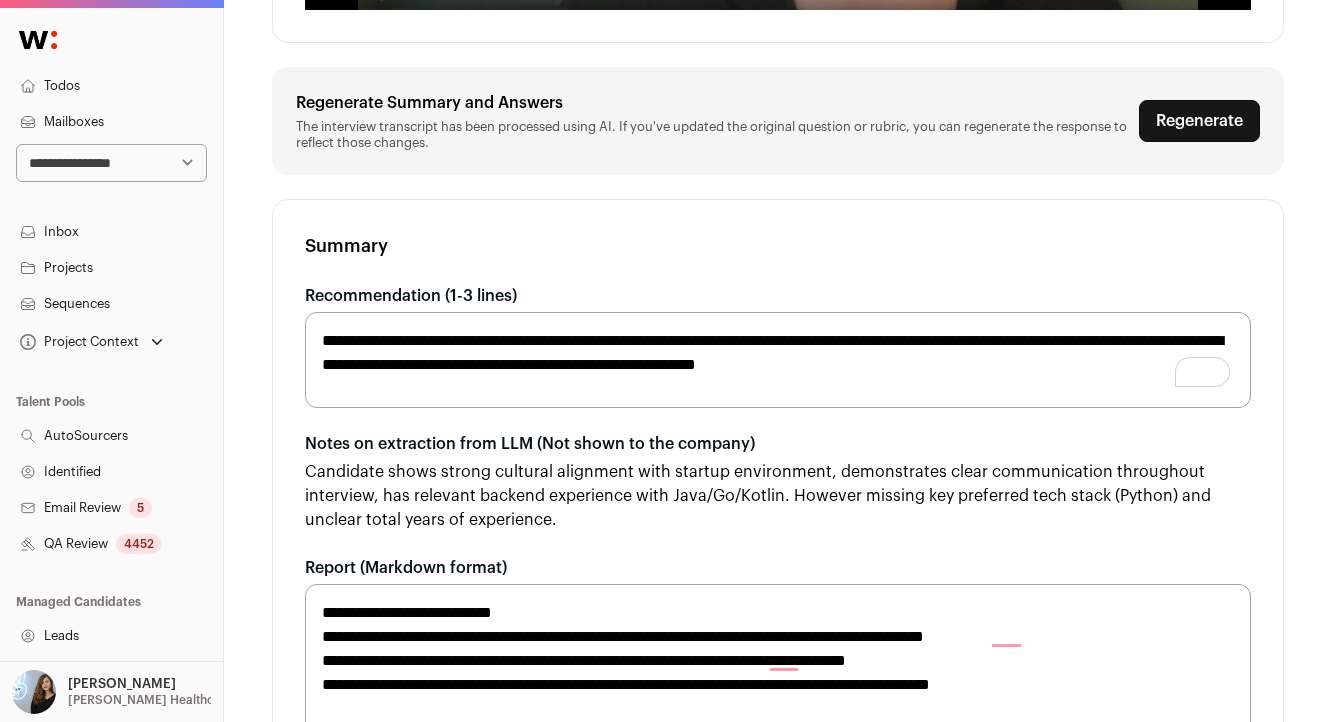drag, startPoint x: 1061, startPoint y: 429, endPoint x: 312, endPoint y: 361, distance: 752.08044 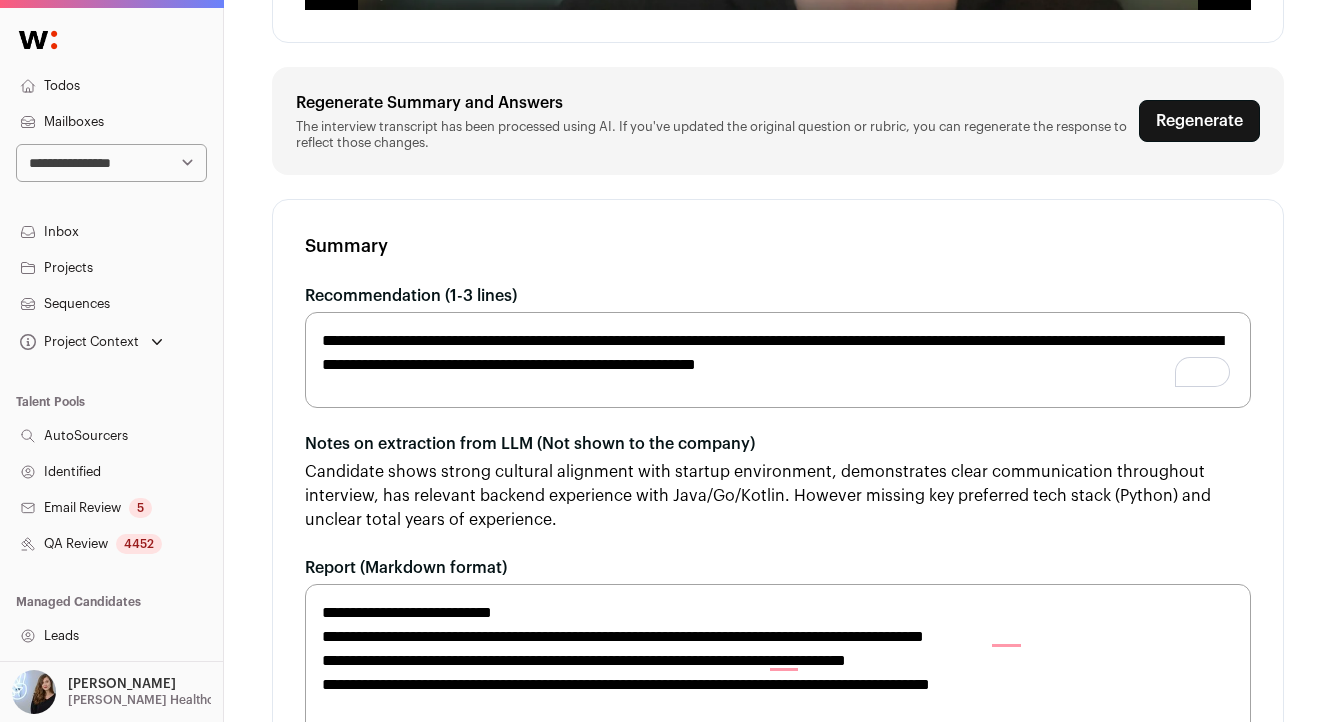 click on "**********" at bounding box center (778, 346) 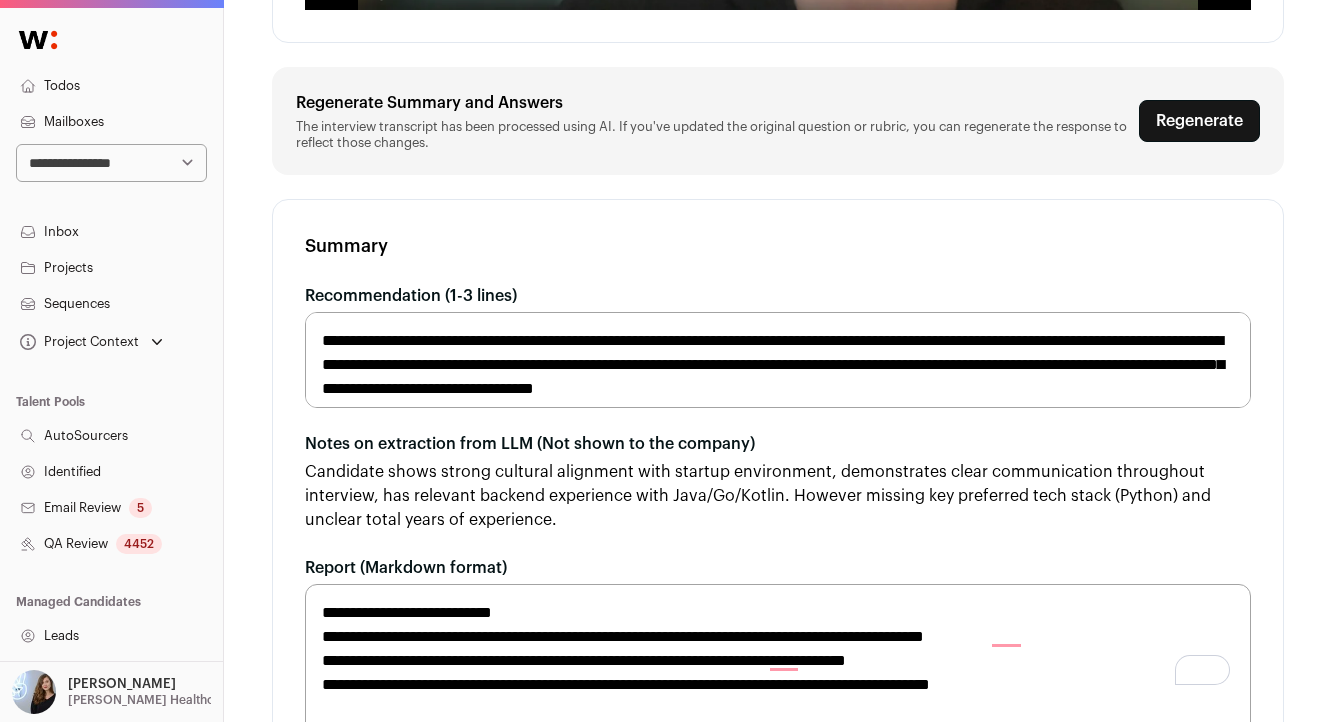 scroll, scrollTop: 1159, scrollLeft: 0, axis: vertical 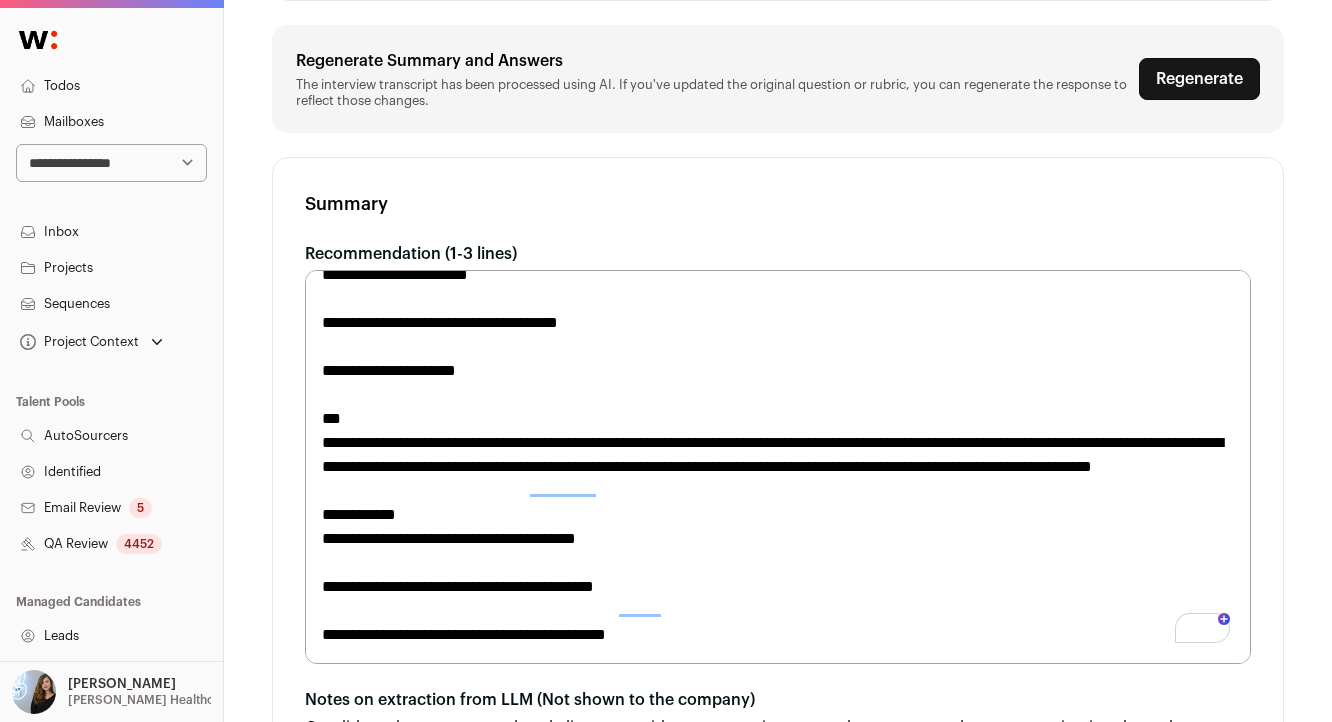 click on "**********" at bounding box center (778, 467) 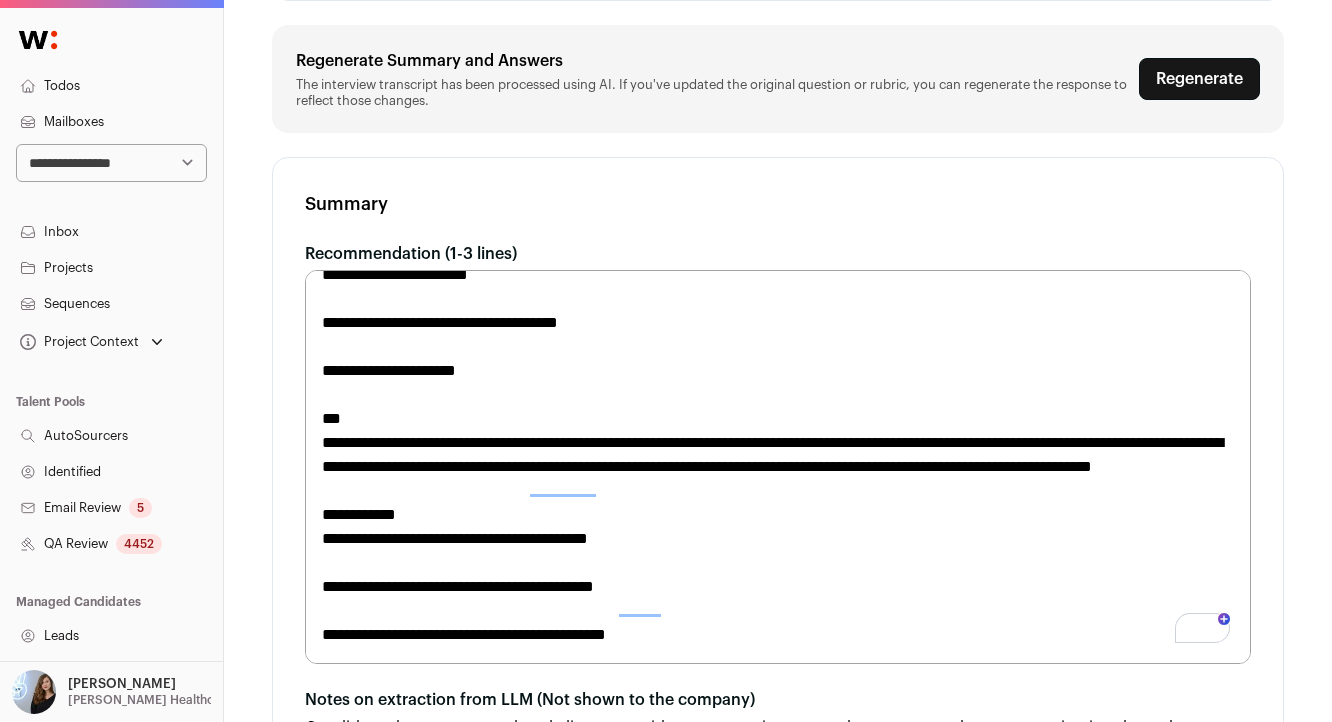click on "**********" at bounding box center (778, 467) 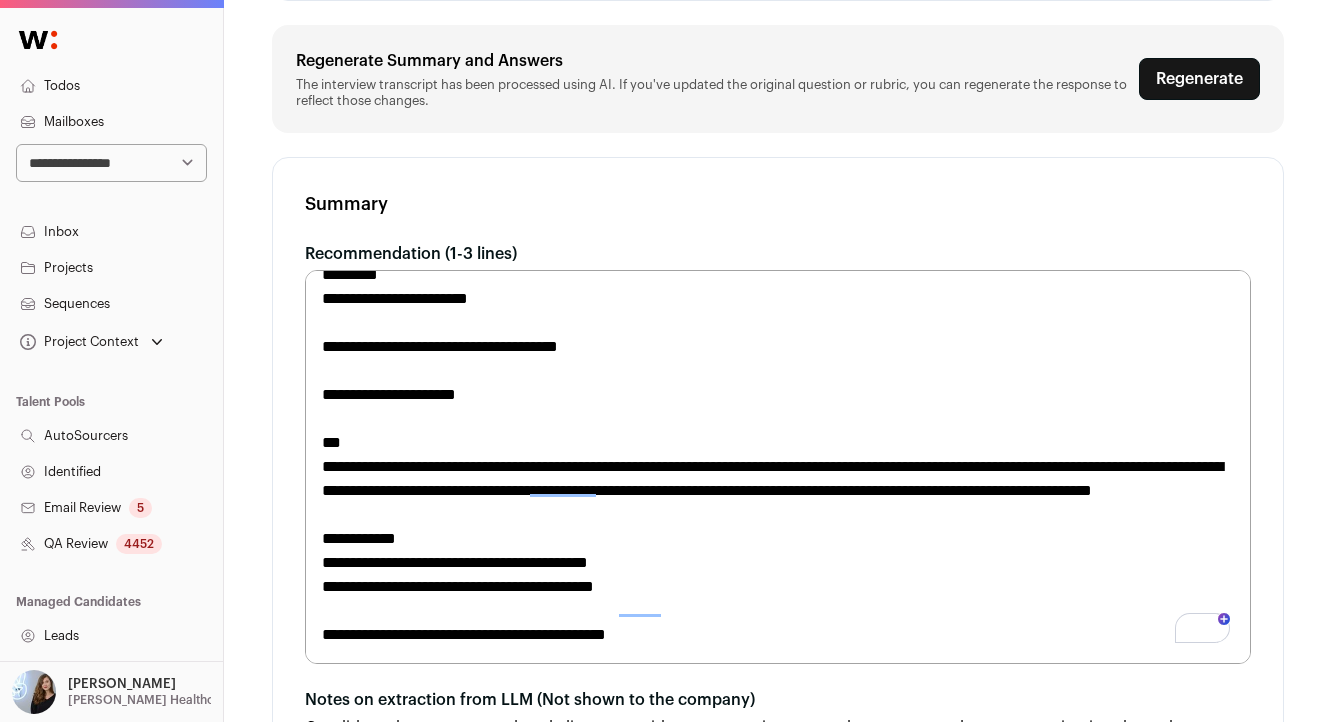 scroll, scrollTop: 144, scrollLeft: 0, axis: vertical 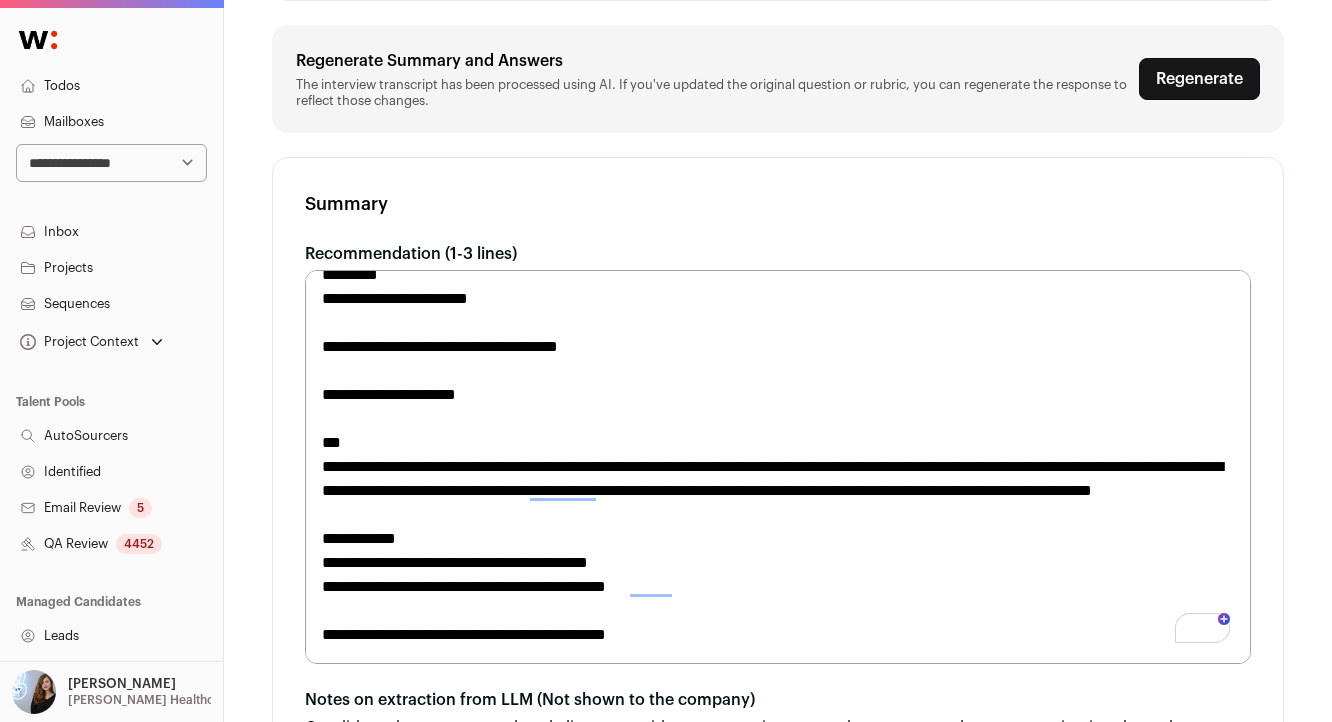 click on "**********" at bounding box center [778, 467] 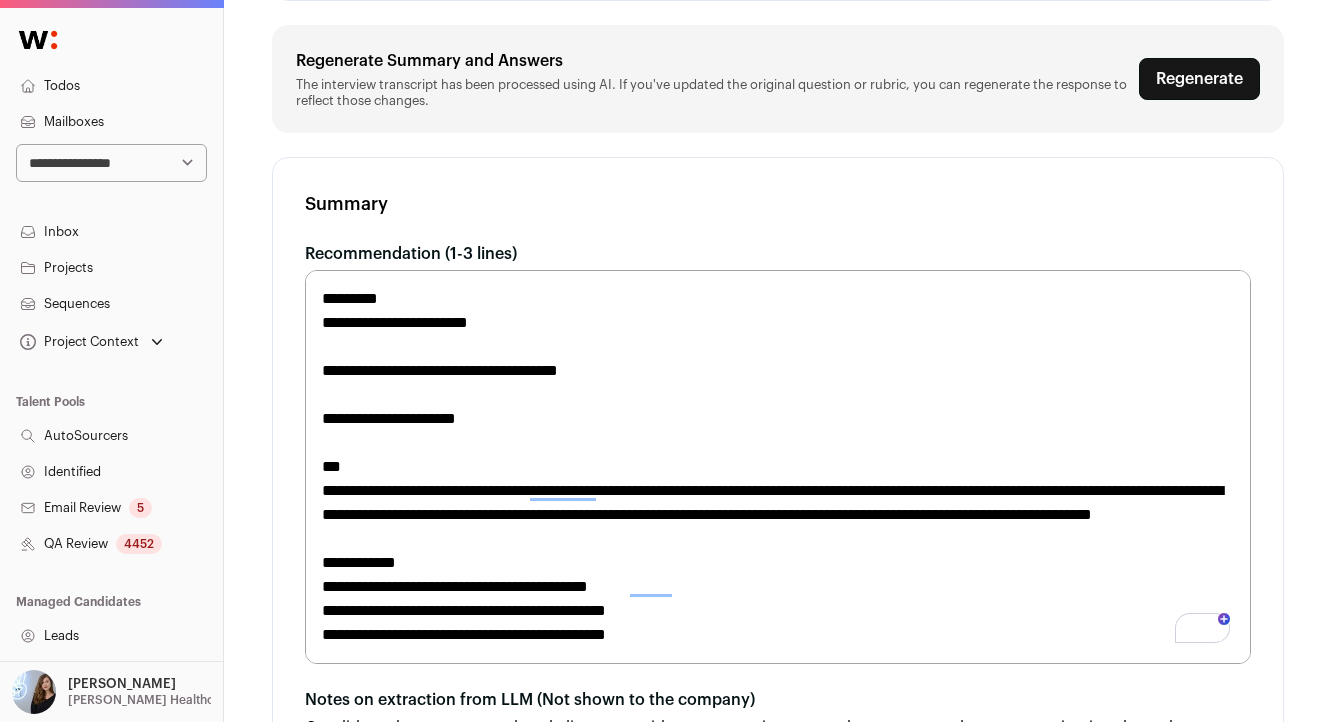 scroll, scrollTop: 120, scrollLeft: 0, axis: vertical 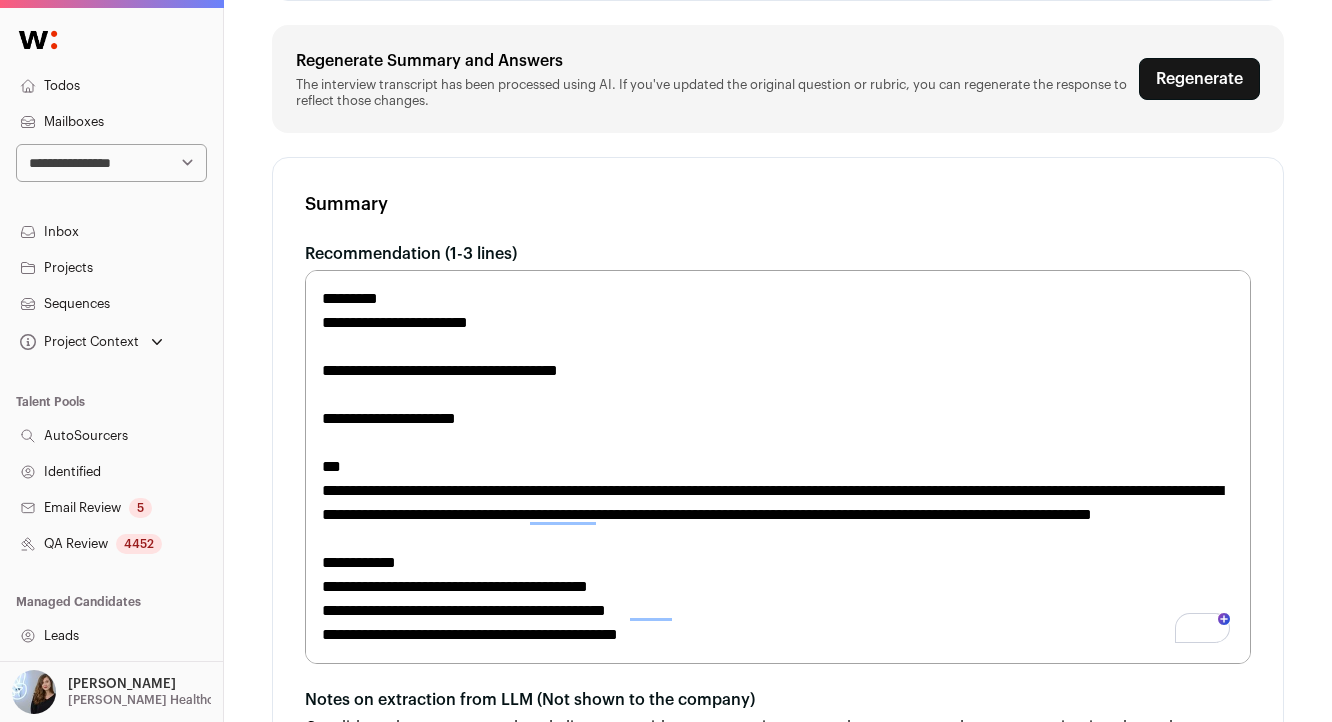 click on "**********" at bounding box center (778, 467) 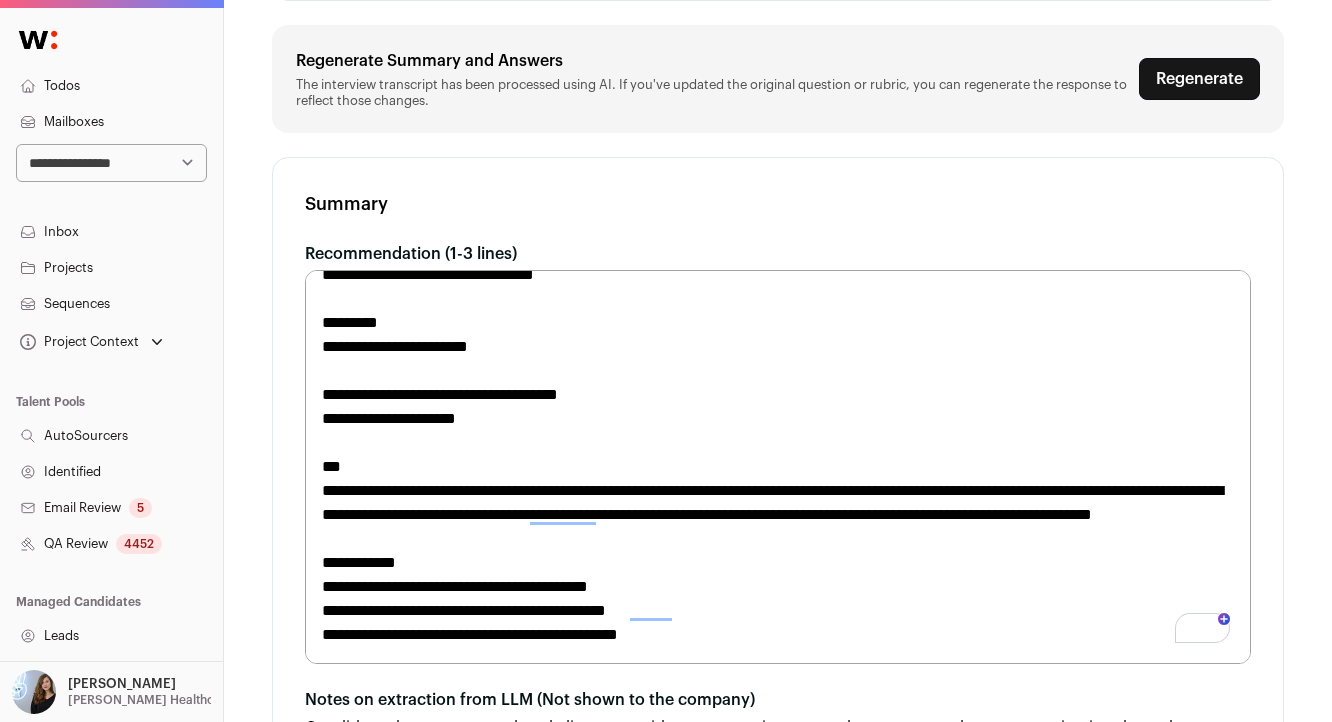 scroll, scrollTop: 96, scrollLeft: 0, axis: vertical 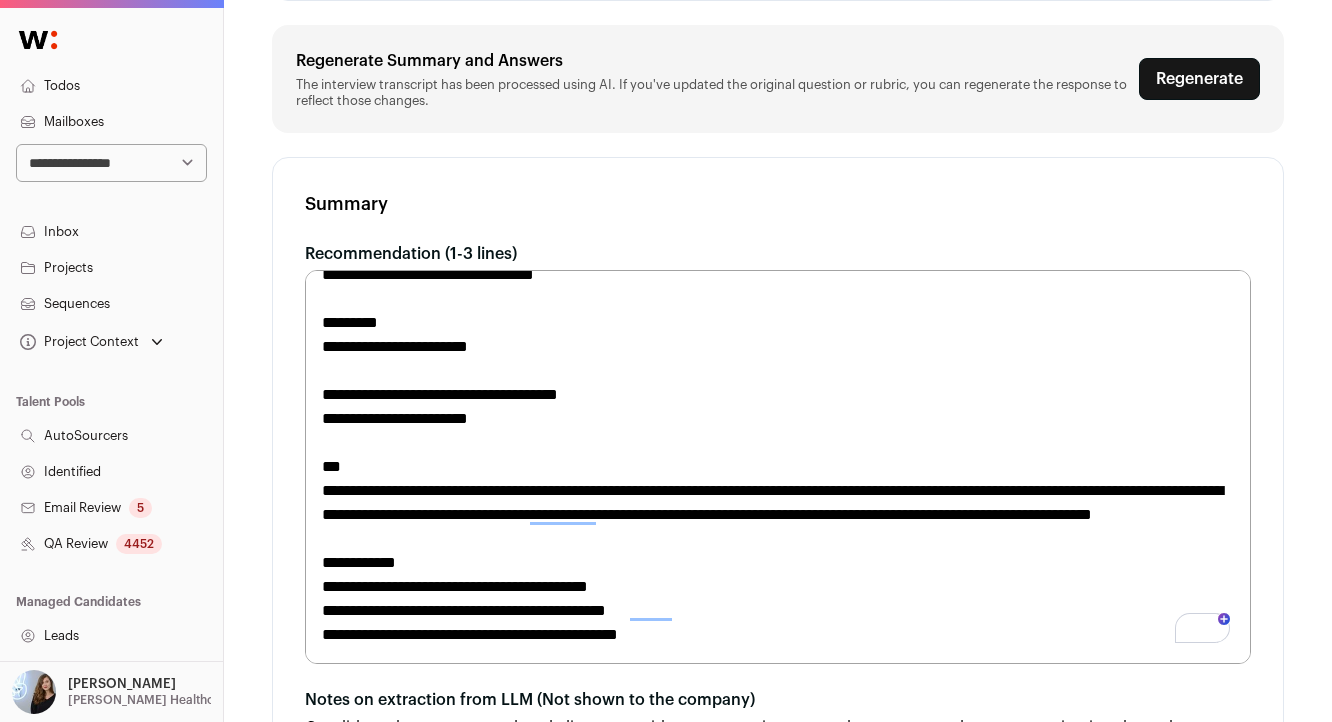 click on "**********" at bounding box center (778, 467) 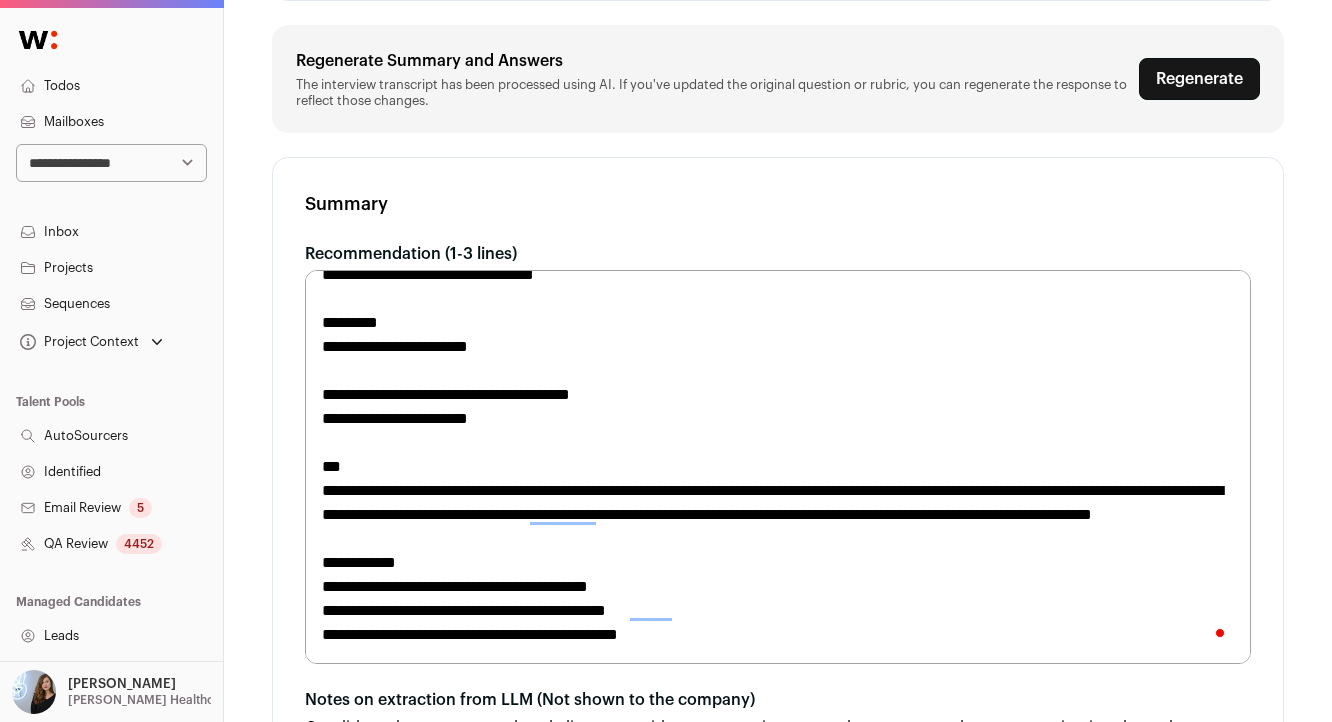 click on "**********" at bounding box center [778, 467] 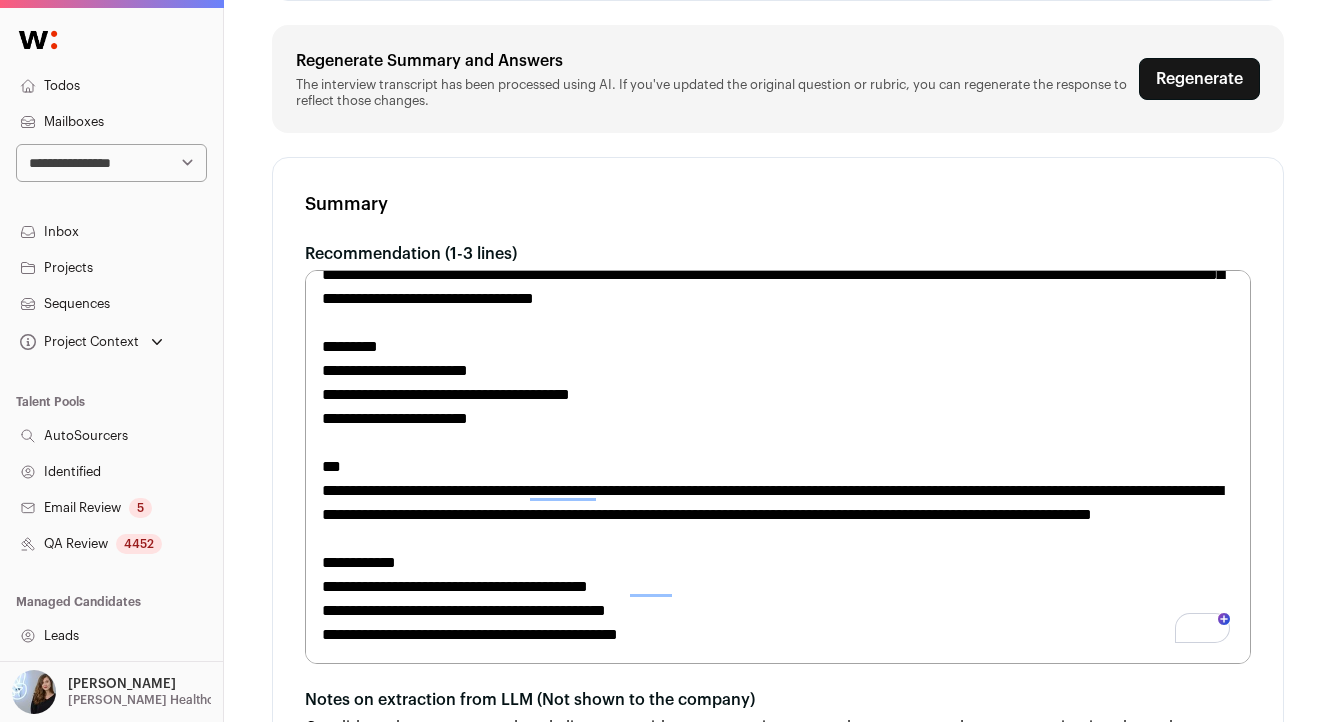 scroll, scrollTop: 72, scrollLeft: 0, axis: vertical 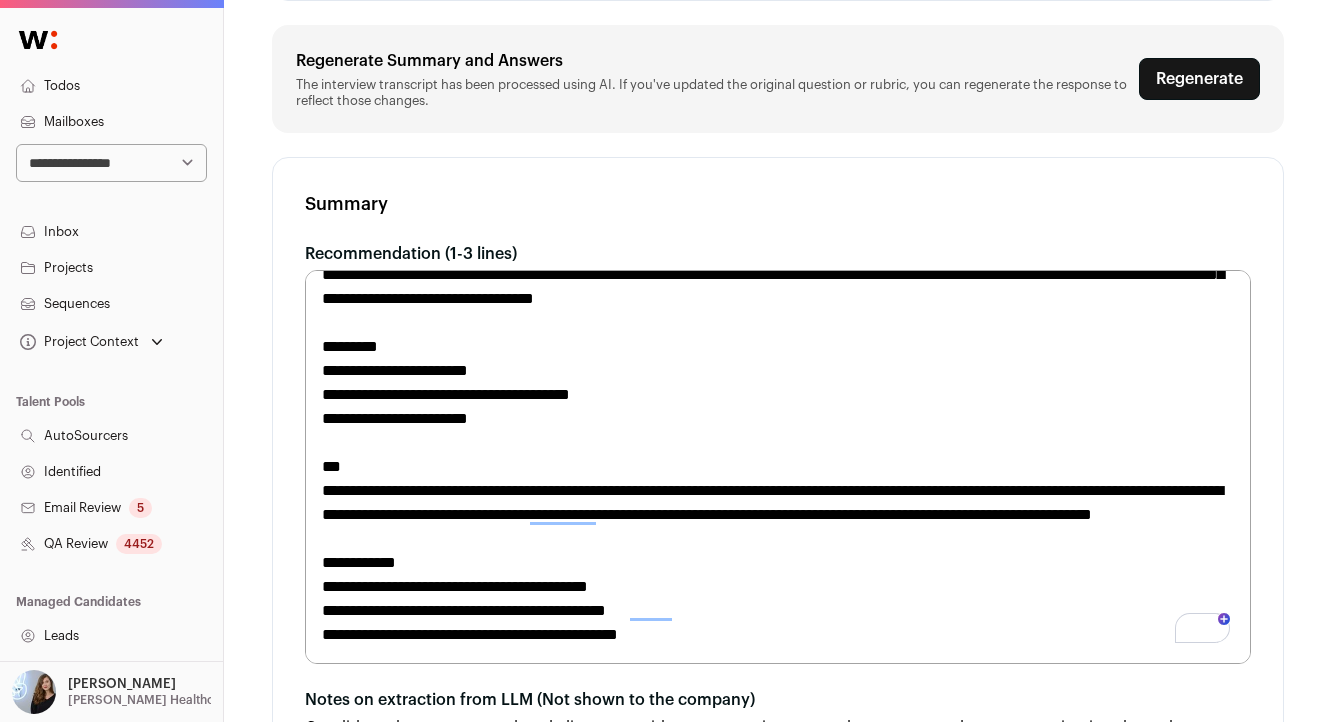 click on "**********" at bounding box center (778, 467) 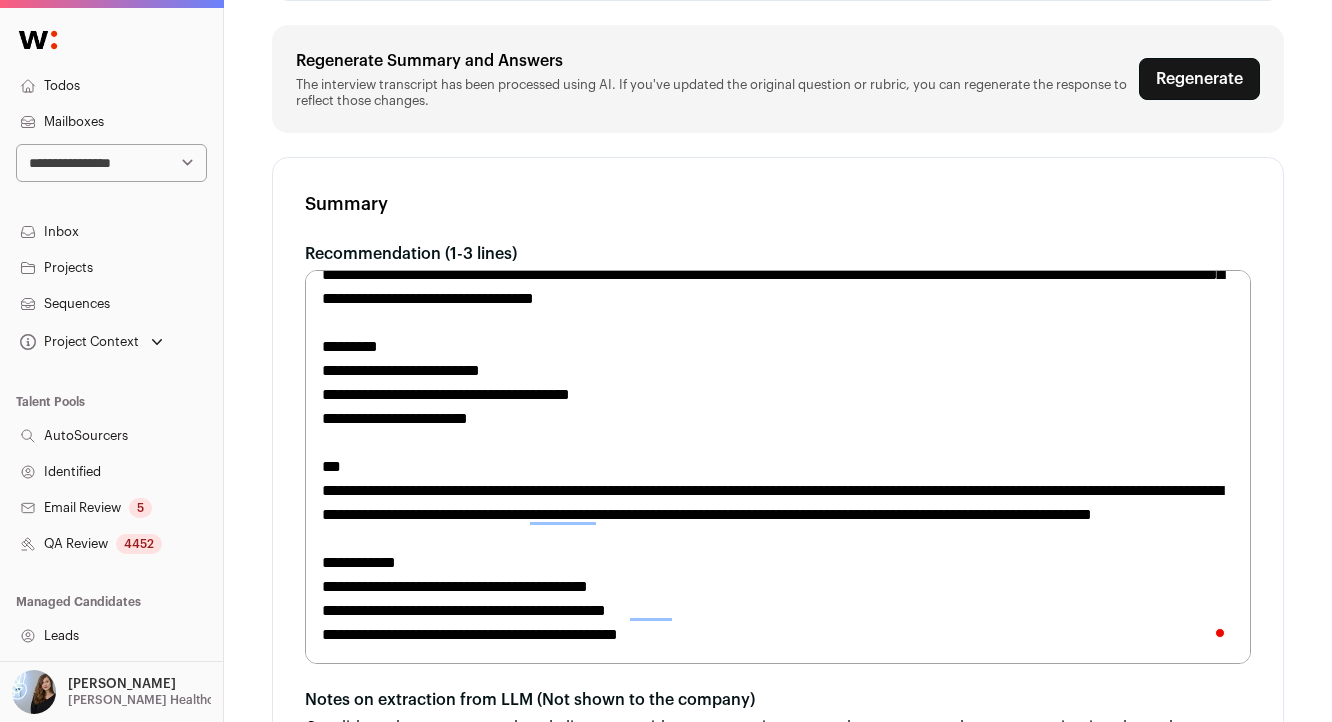 scroll, scrollTop: 0, scrollLeft: 0, axis: both 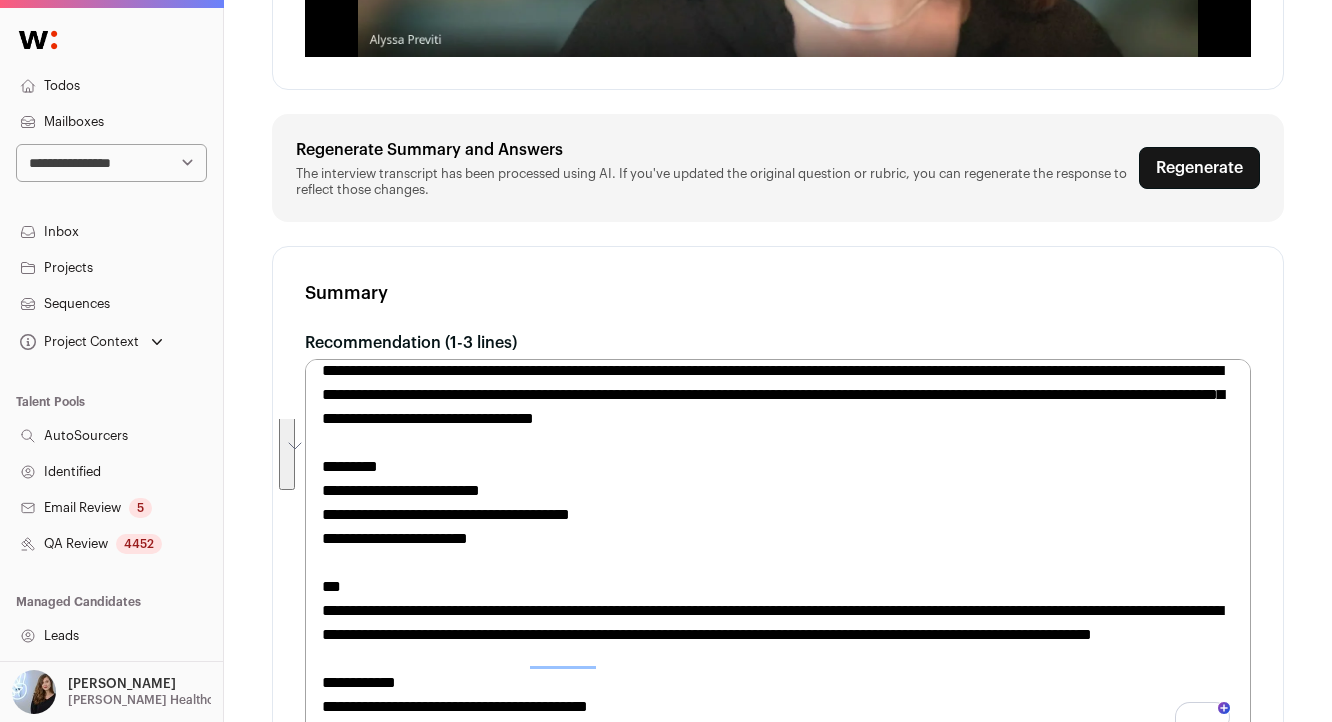 drag, startPoint x: 587, startPoint y: 603, endPoint x: 308, endPoint y: 520, distance: 291.08417 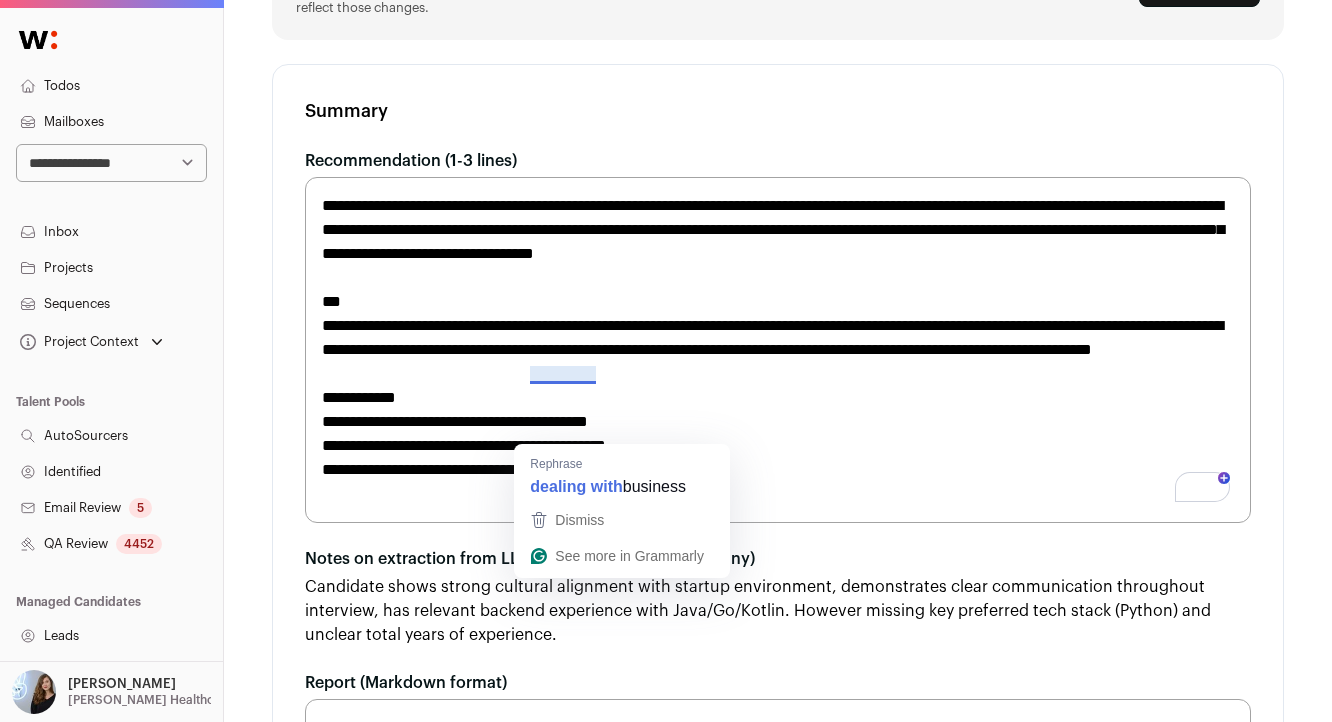 click on "**********" at bounding box center (778, 350) 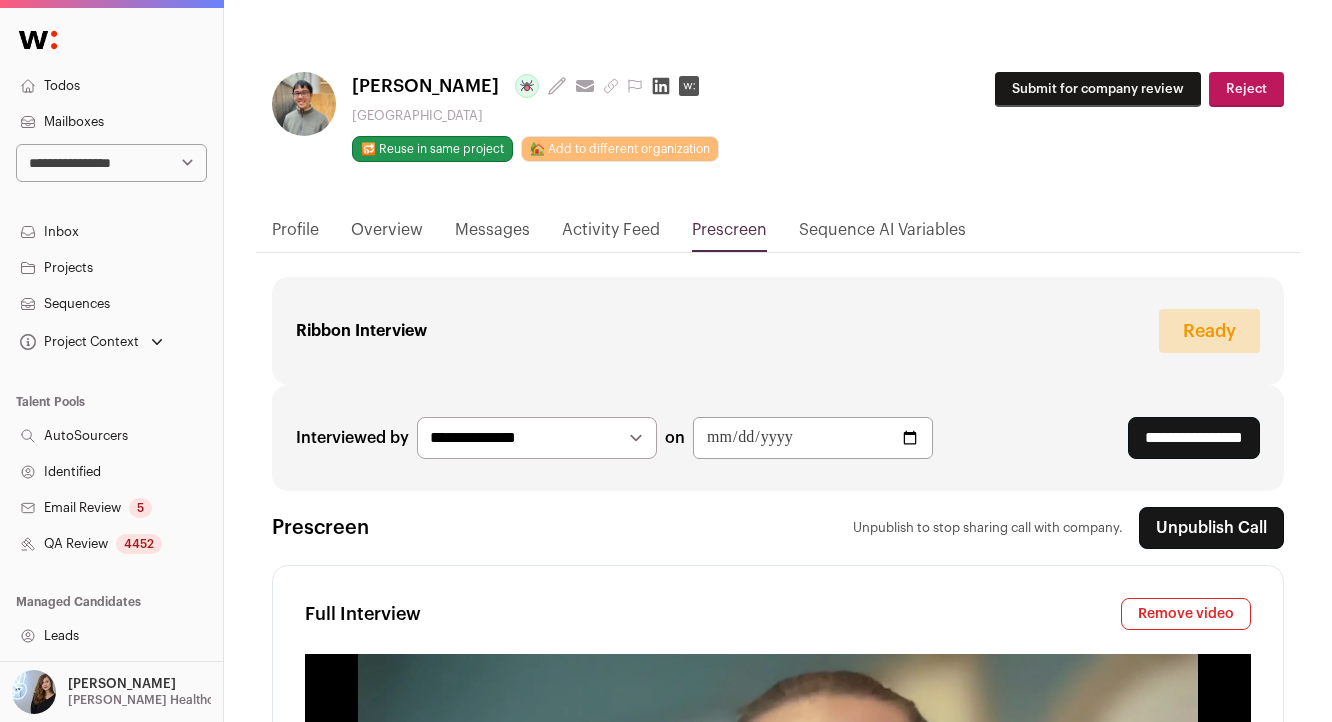 type on "**********" 